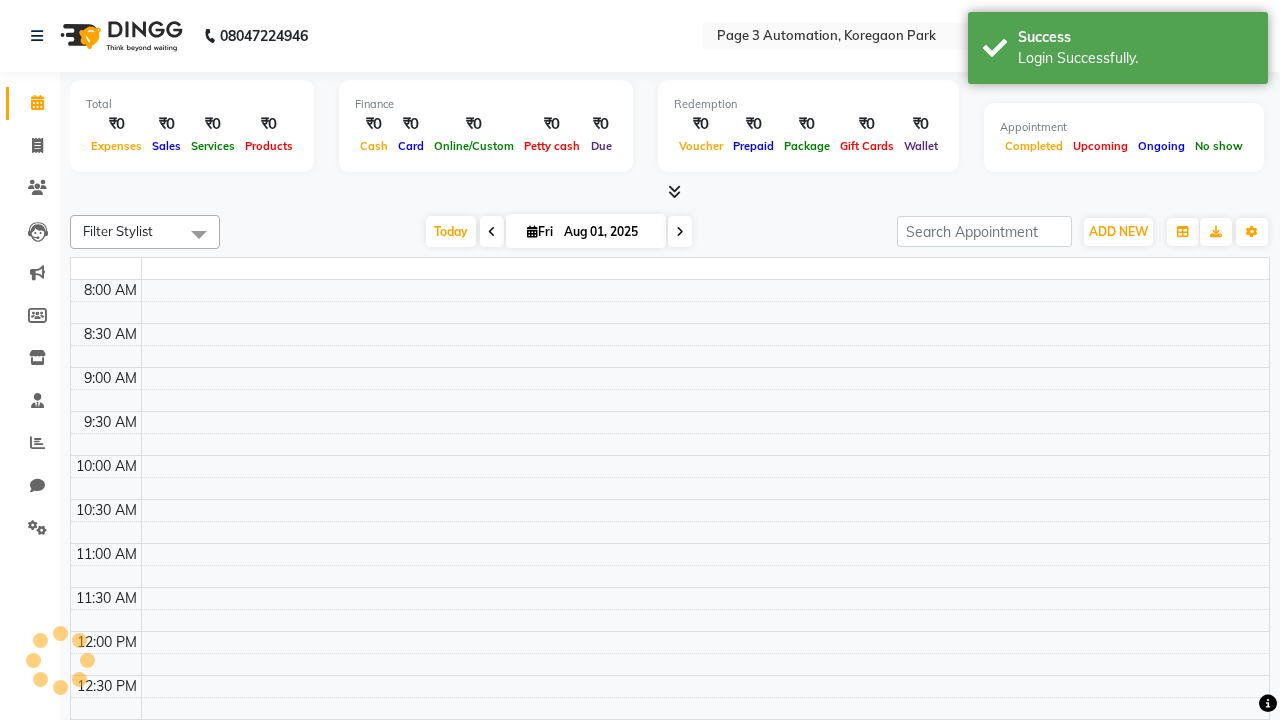 select on "en" 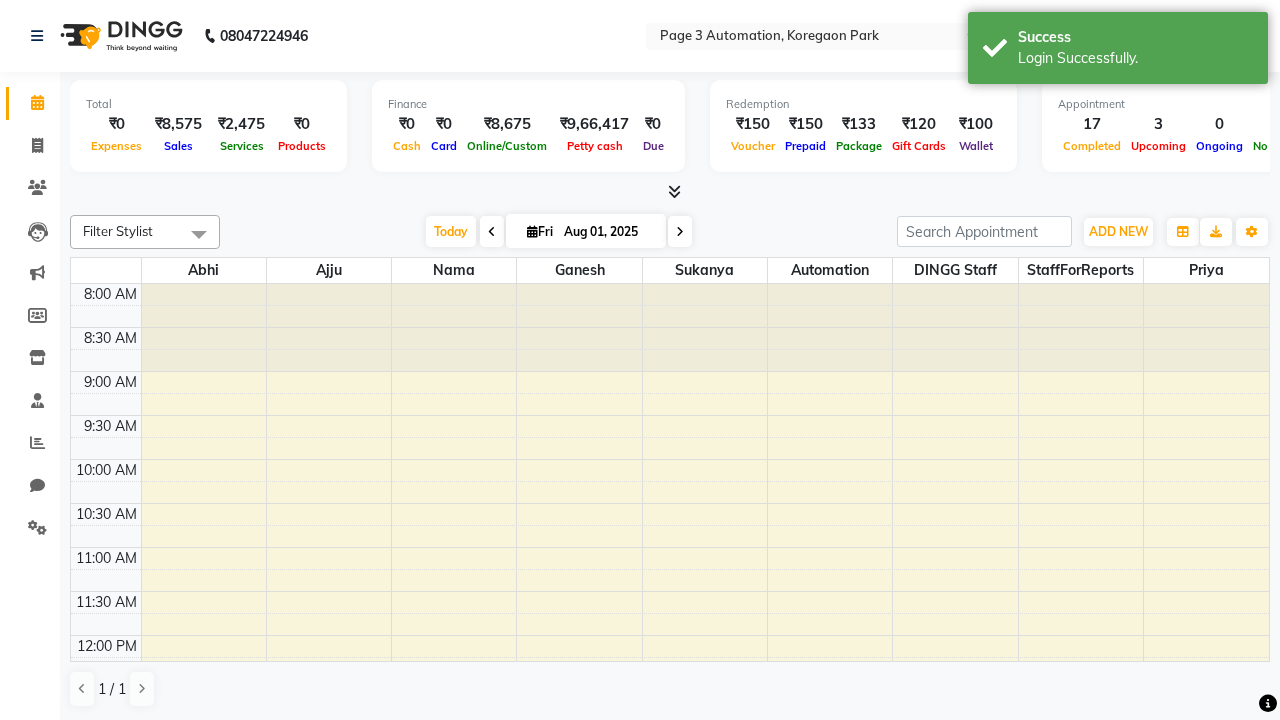 scroll, scrollTop: 0, scrollLeft: 0, axis: both 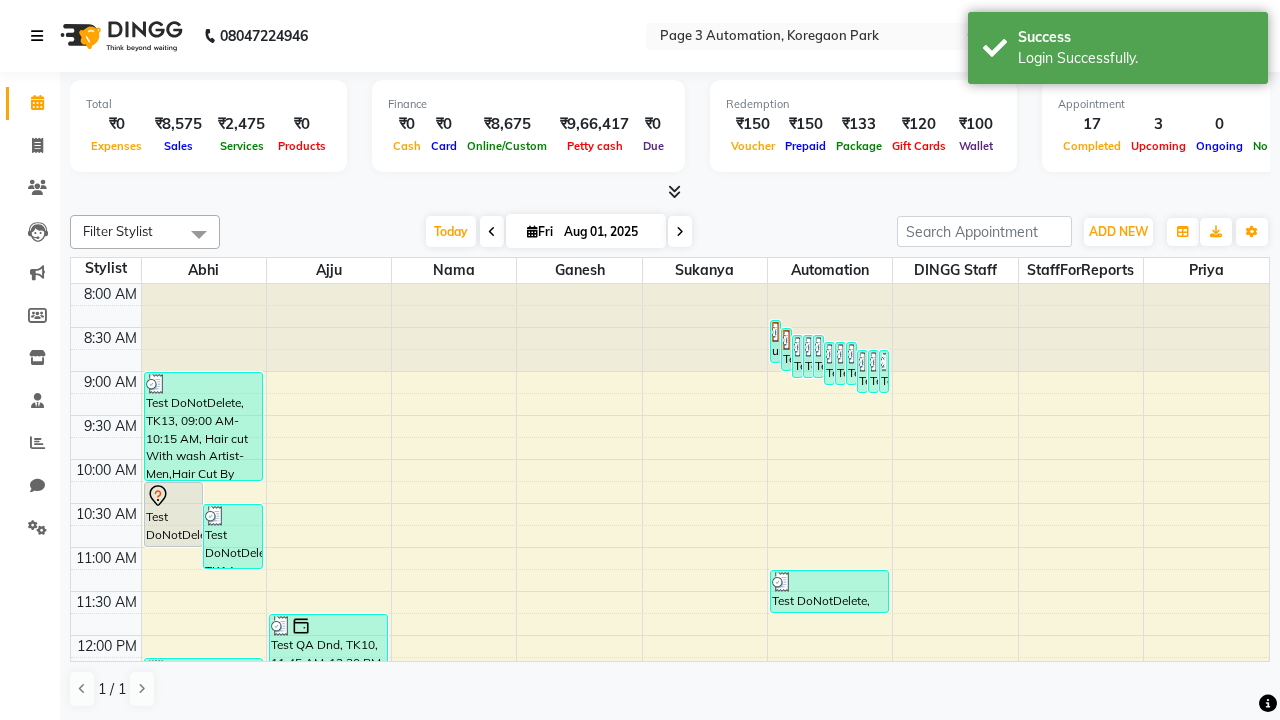 click at bounding box center [37, 36] 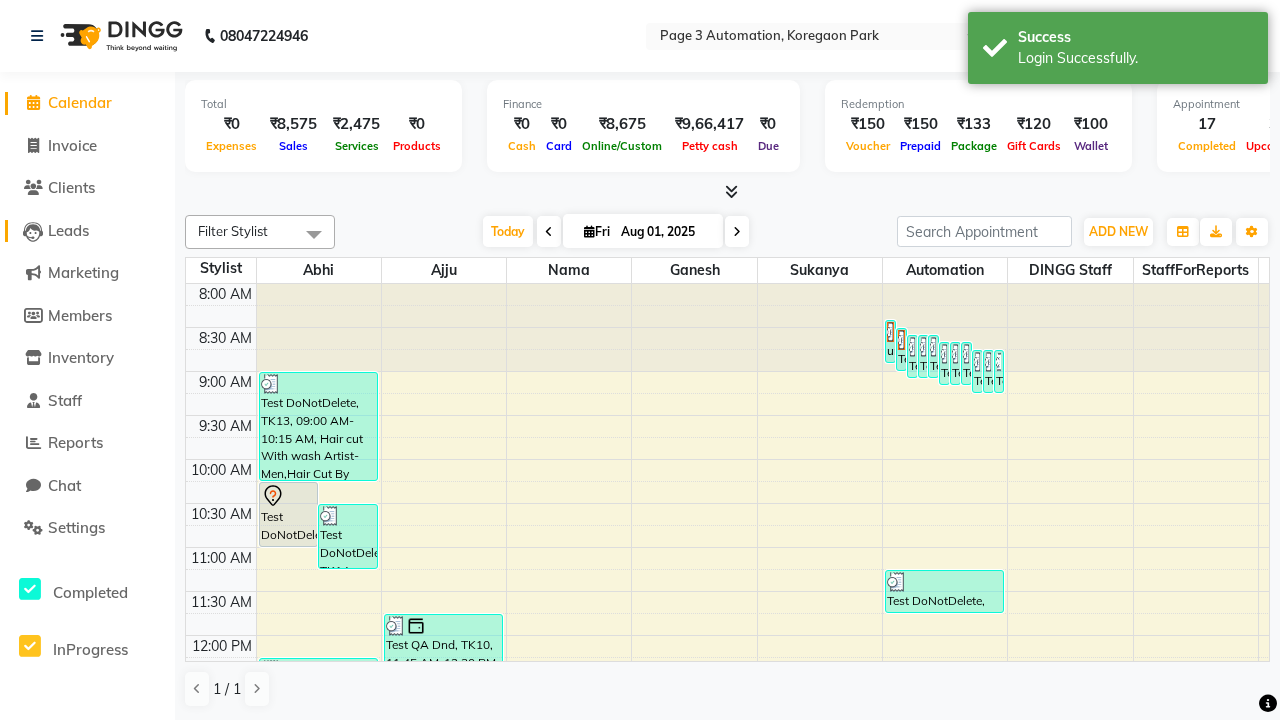 click on "Leads" 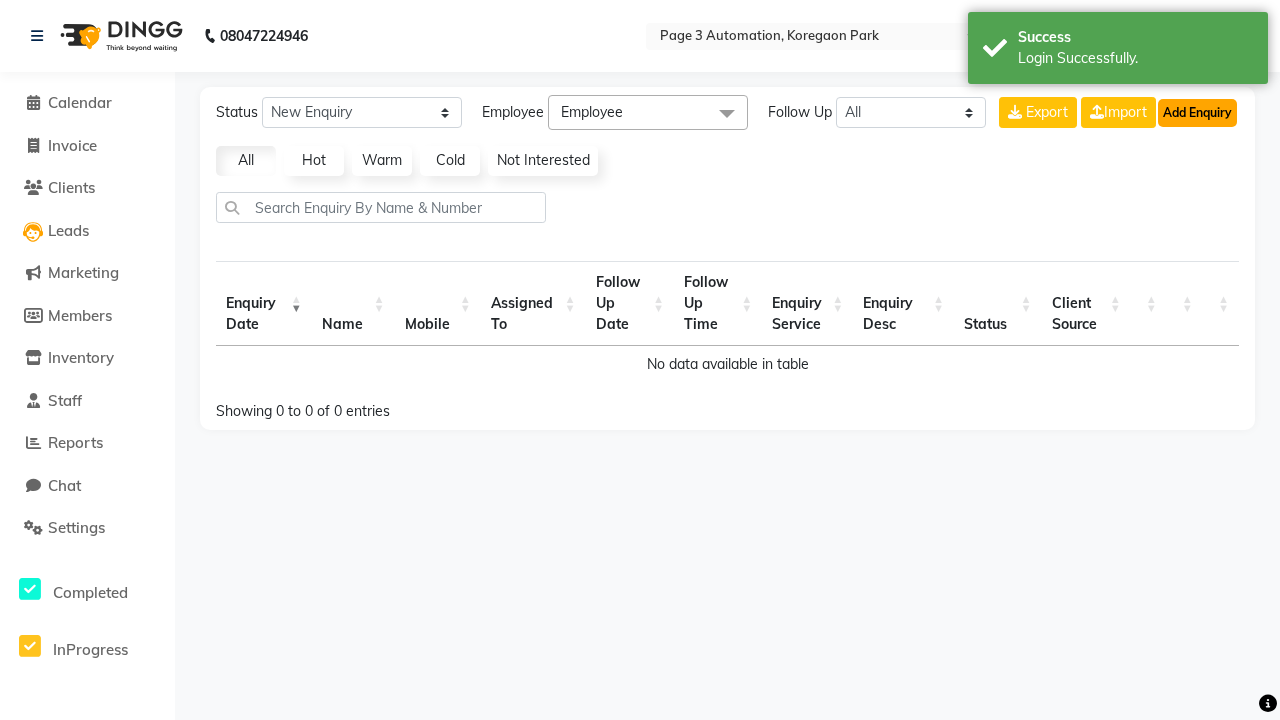 click on "Add Enquiry" 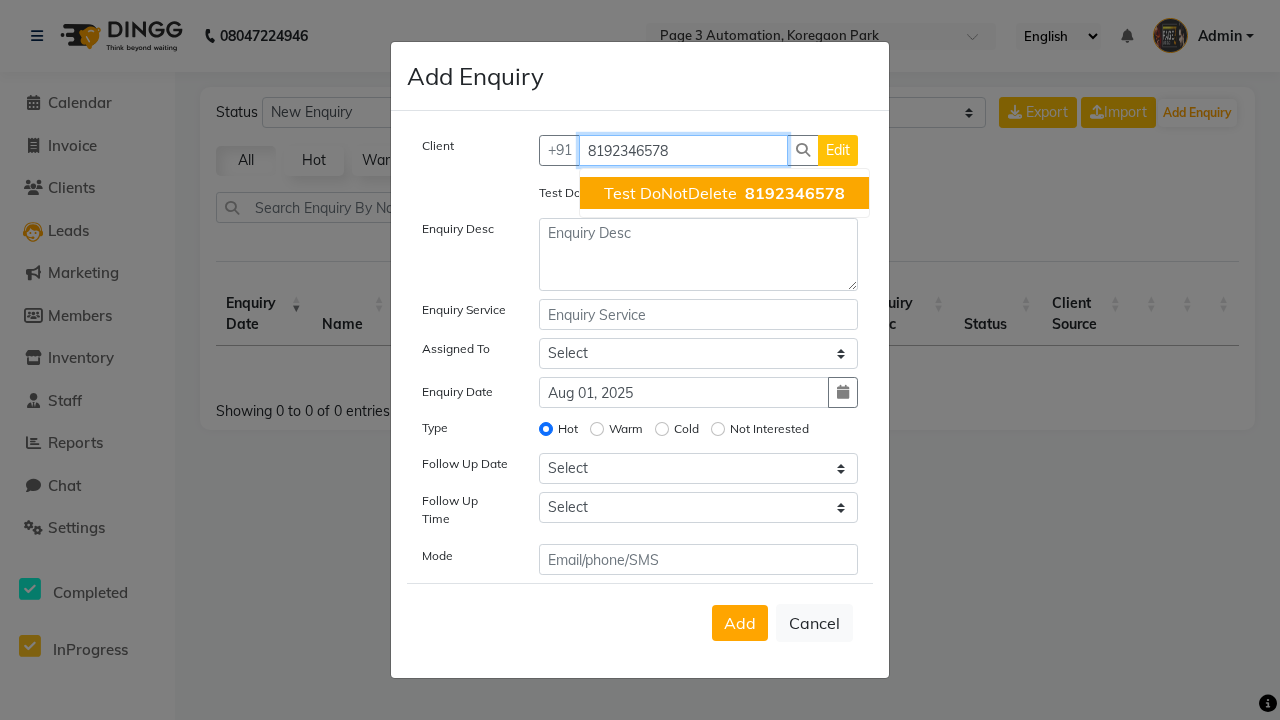 click on "Test DoNotDelete" at bounding box center [670, 193] 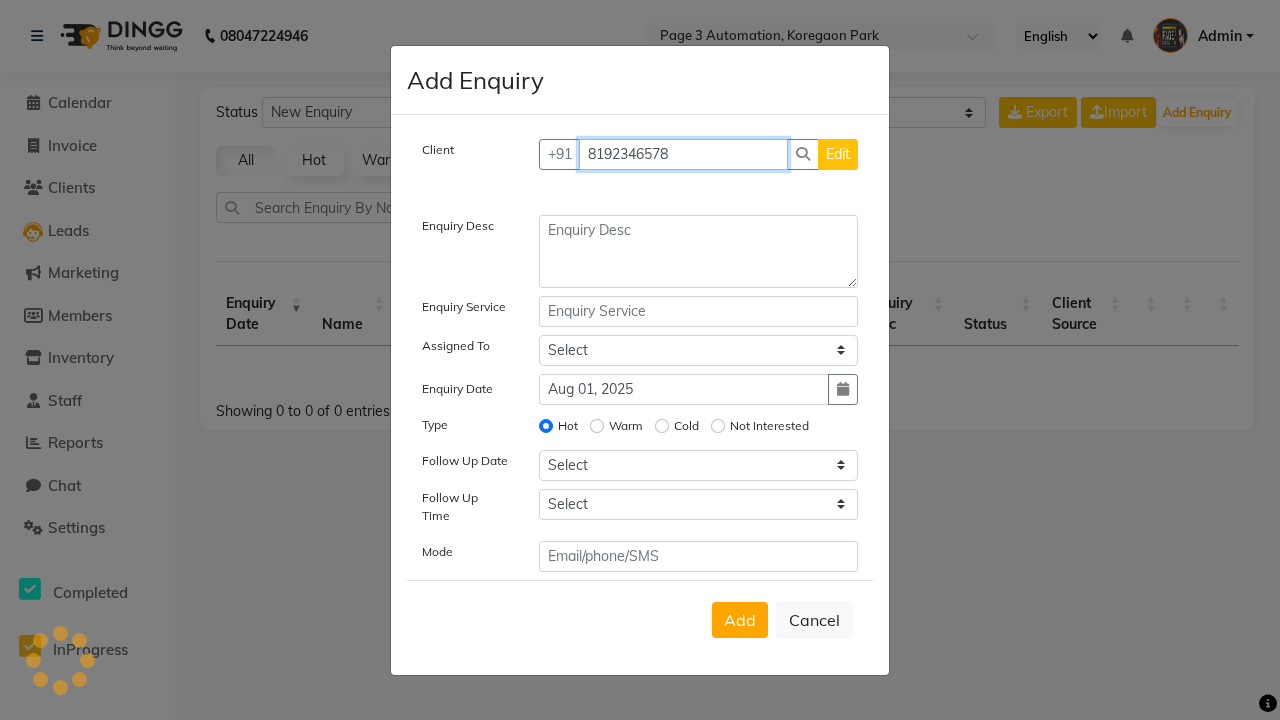 type on "8192346578" 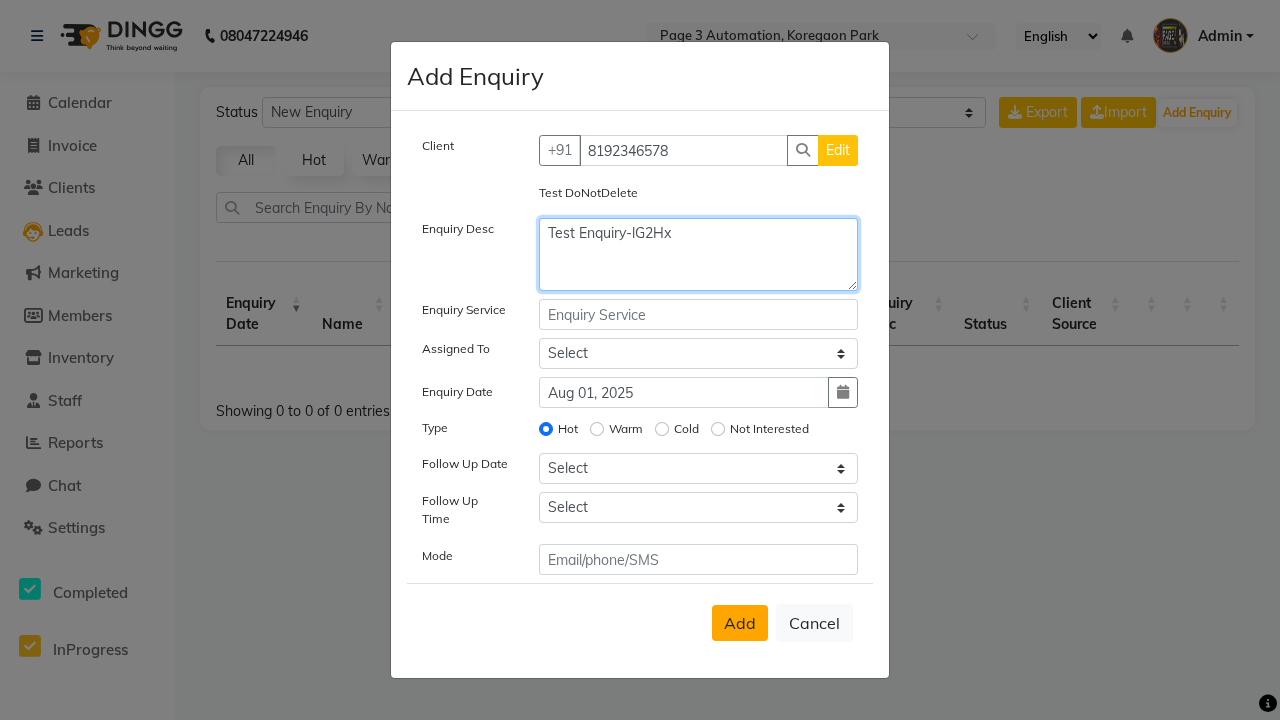 type on "Test Enquiry-lG2Hx" 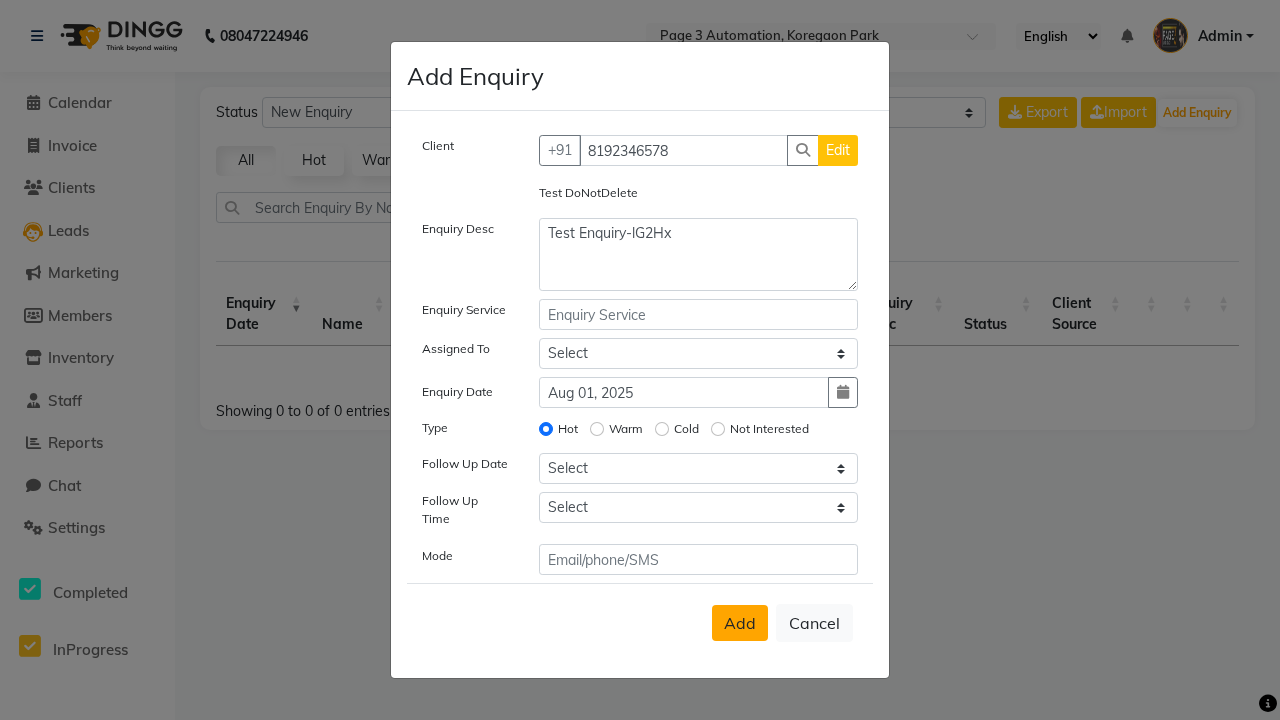 click on "Add" at bounding box center (740, 623) 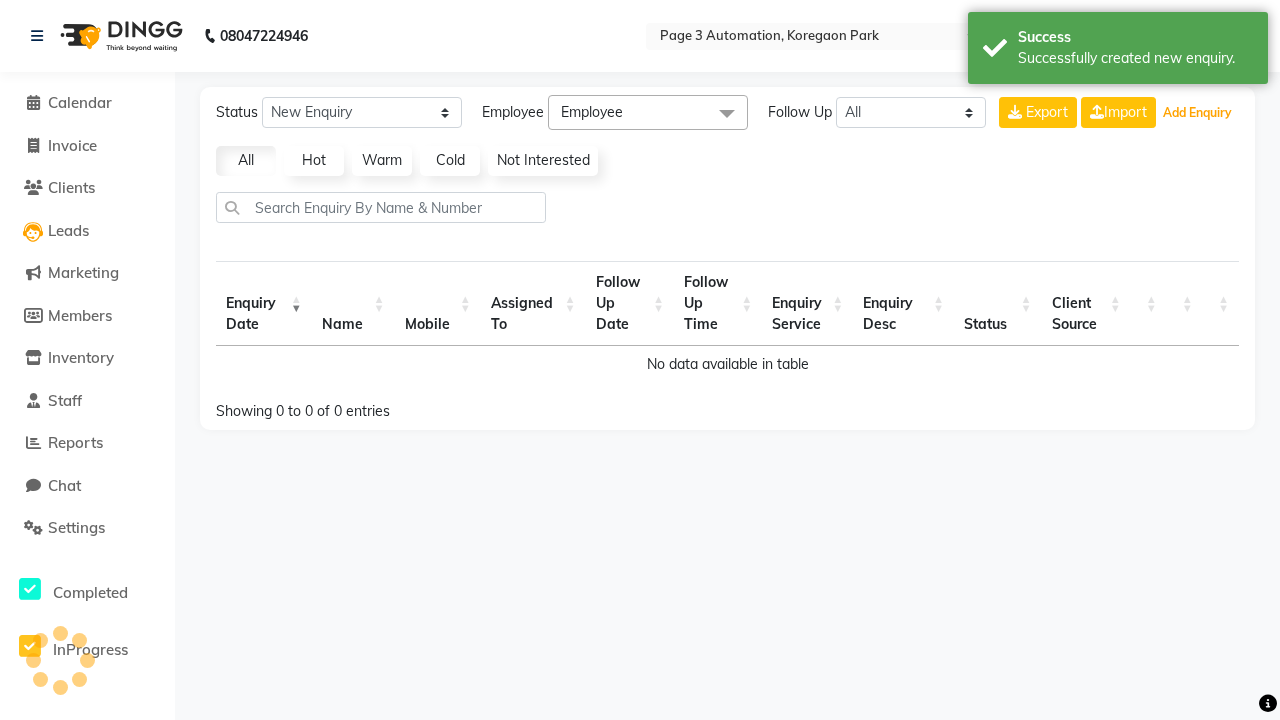 select on "10" 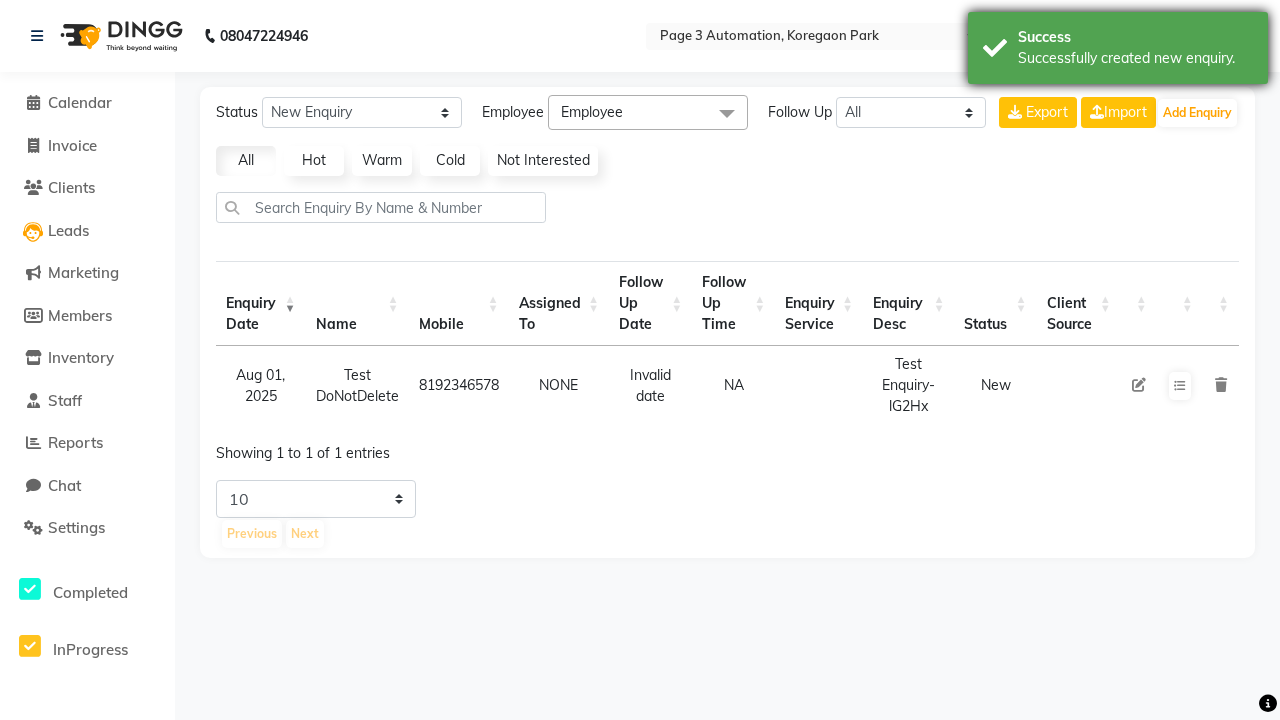 click on "Successfully created new enquiry." at bounding box center (1135, 58) 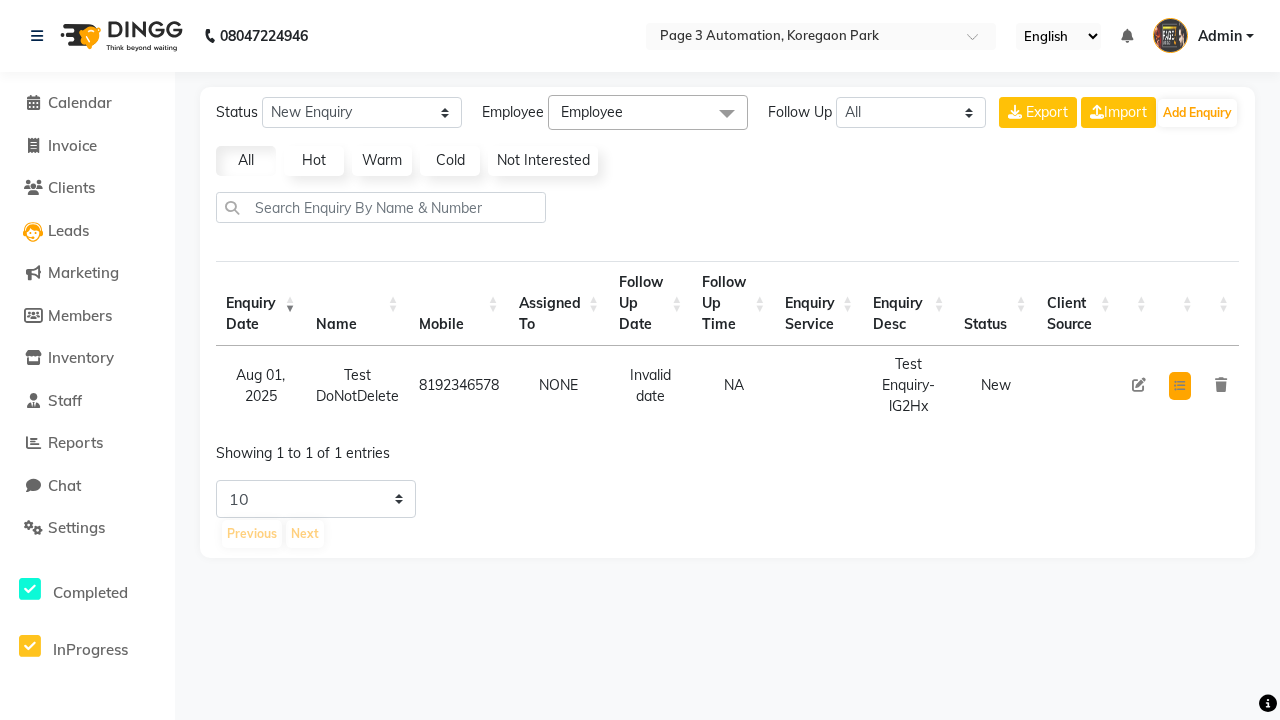 click at bounding box center (1180, 386) 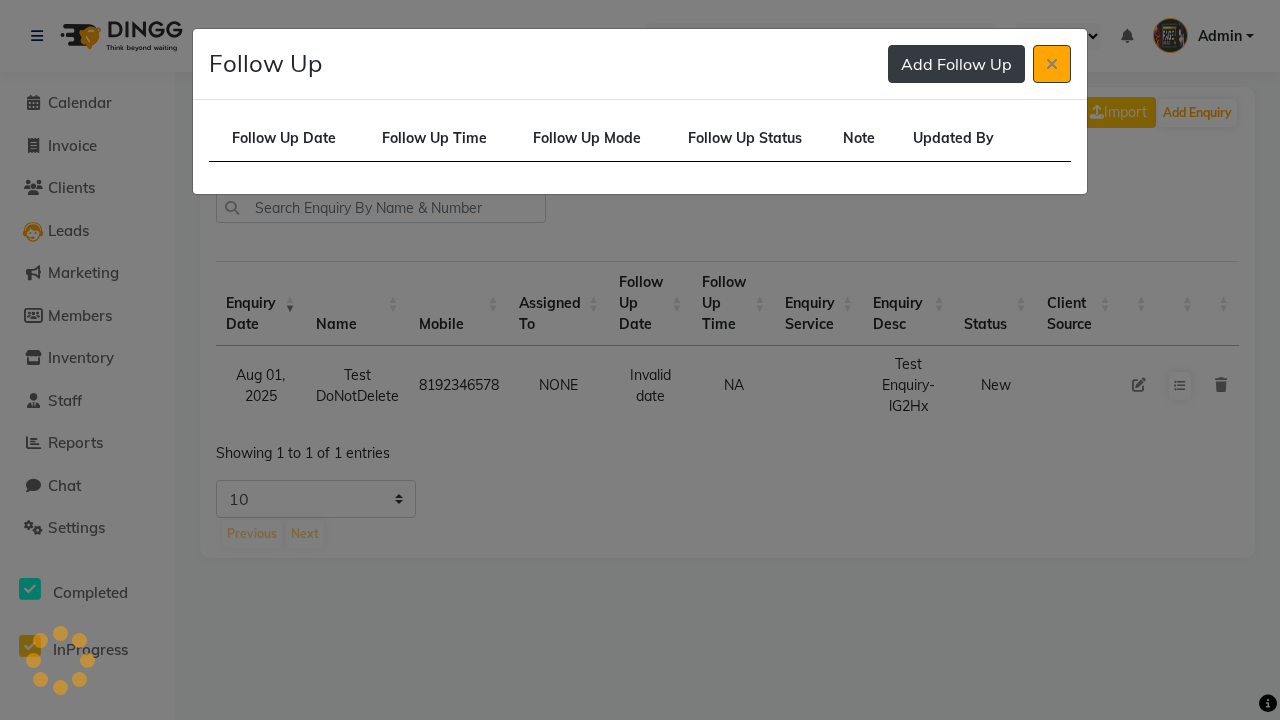 click on "Add Follow Up" 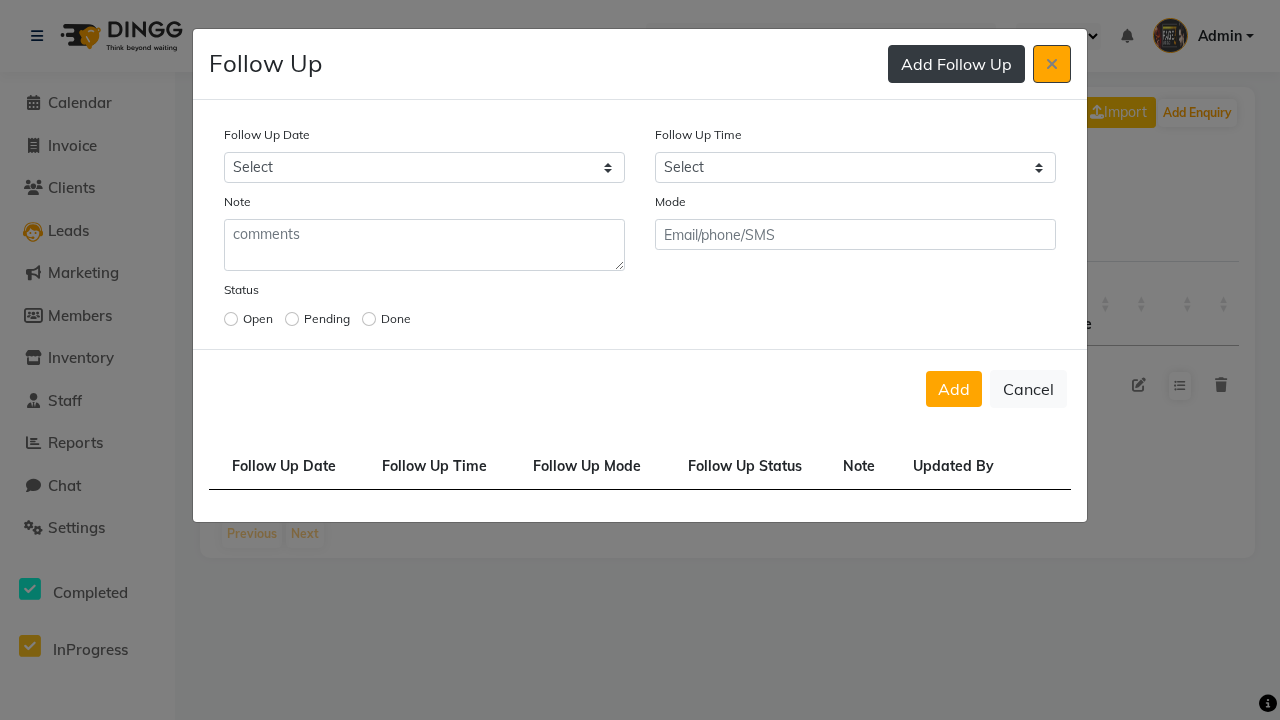 select on "2025-08-01" 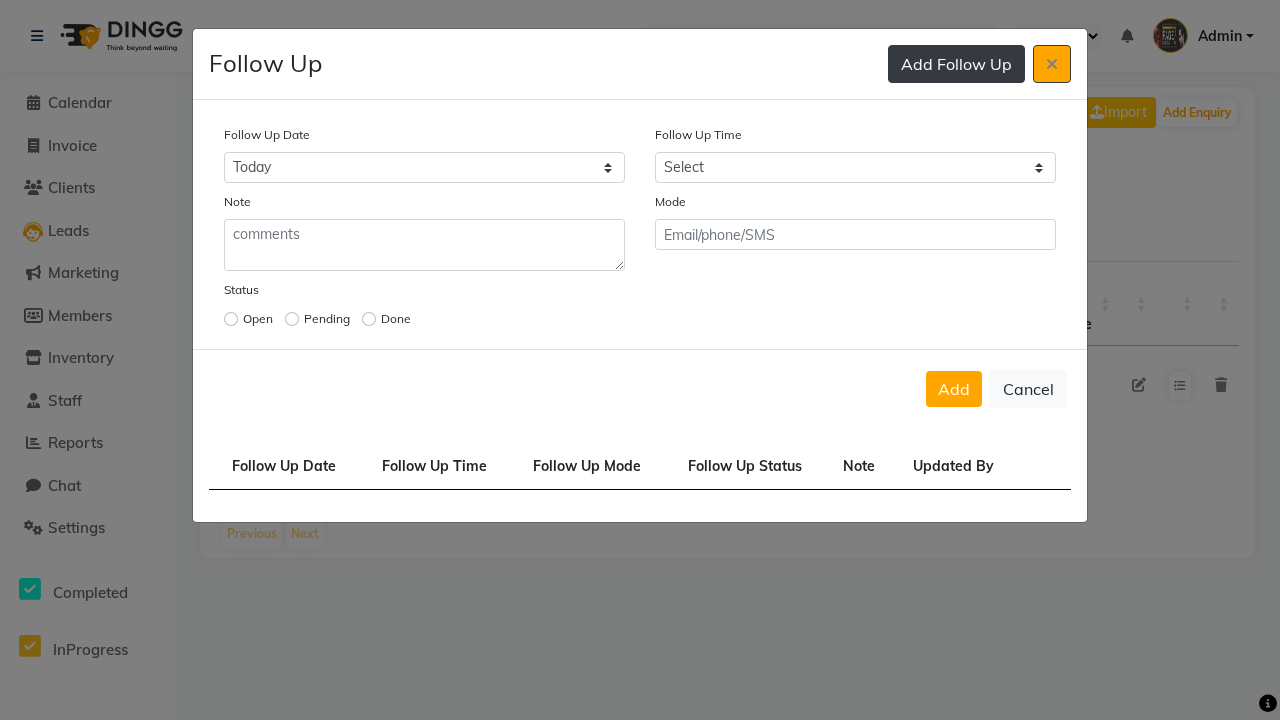 select on "420" 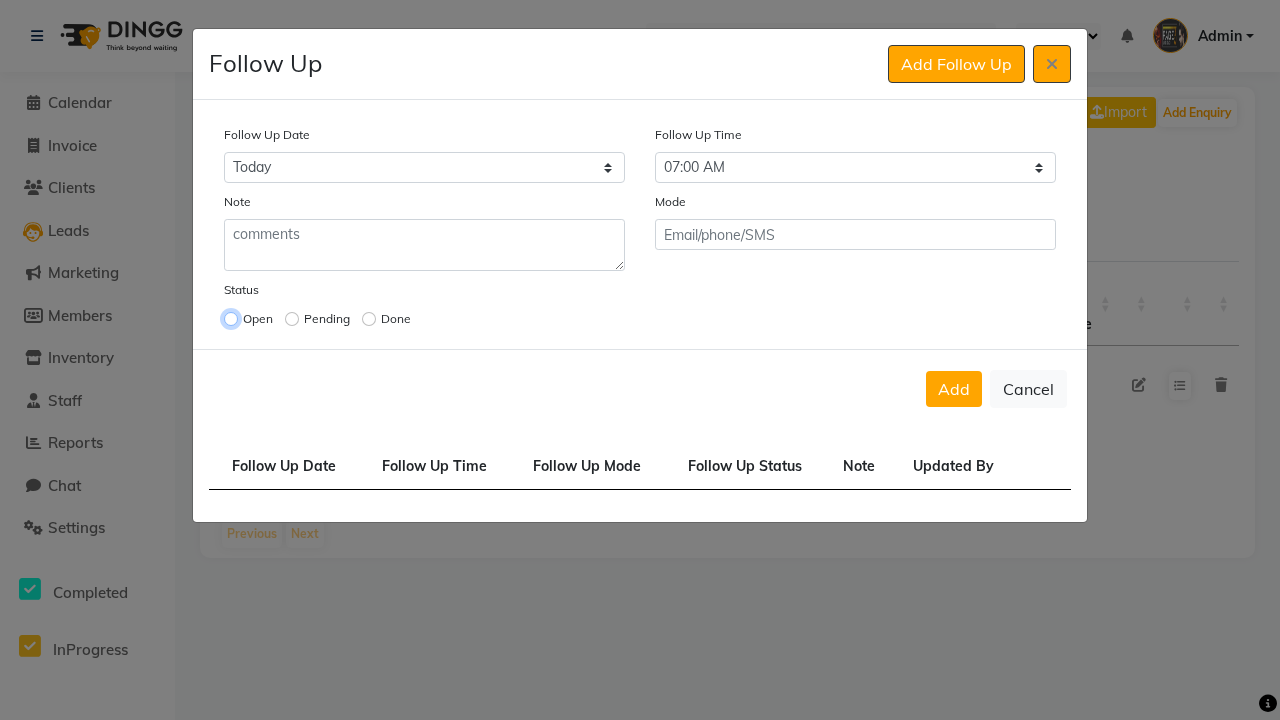 click at bounding box center (231, 319) 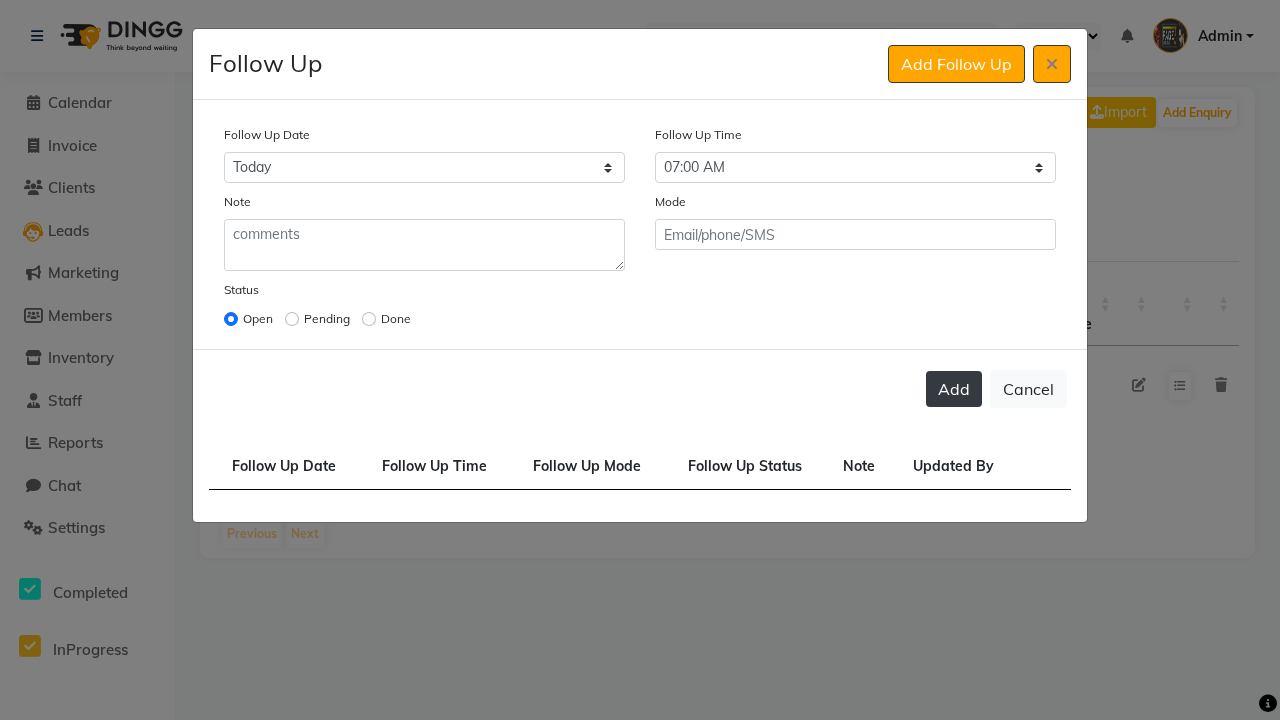 click on "Add" 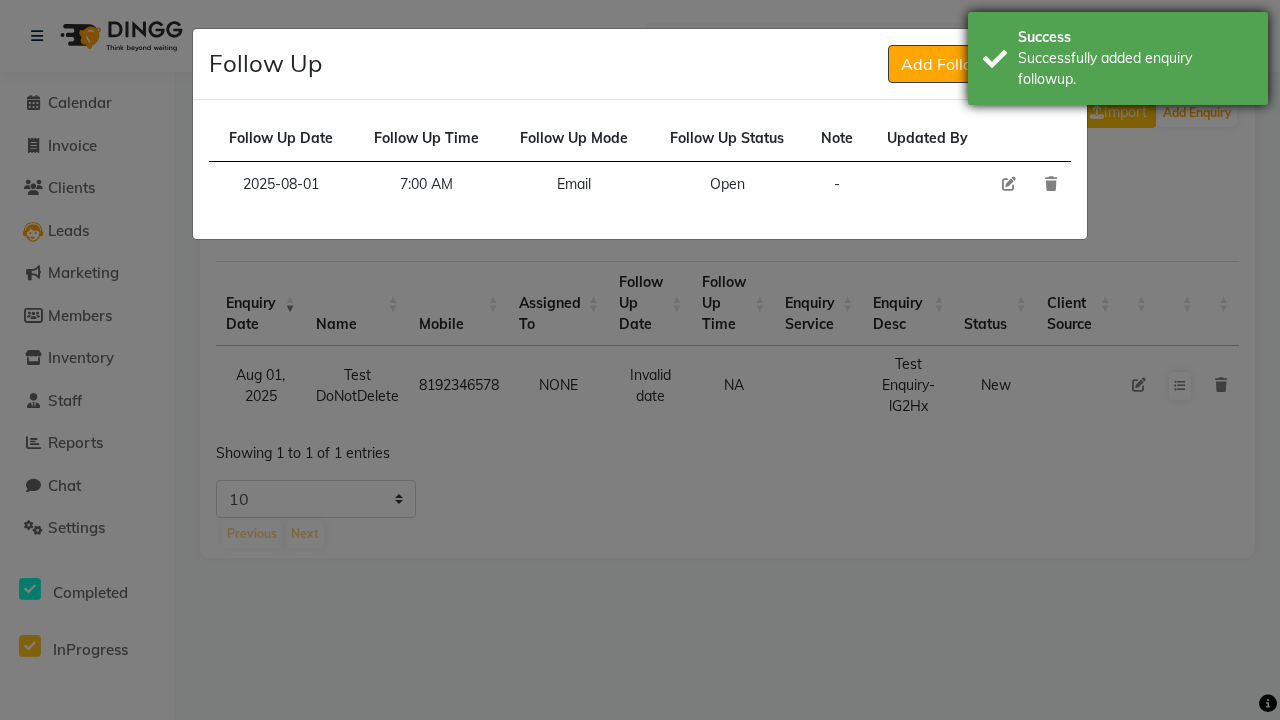 click on "Successfully added enquiry followup." at bounding box center (1135, 69) 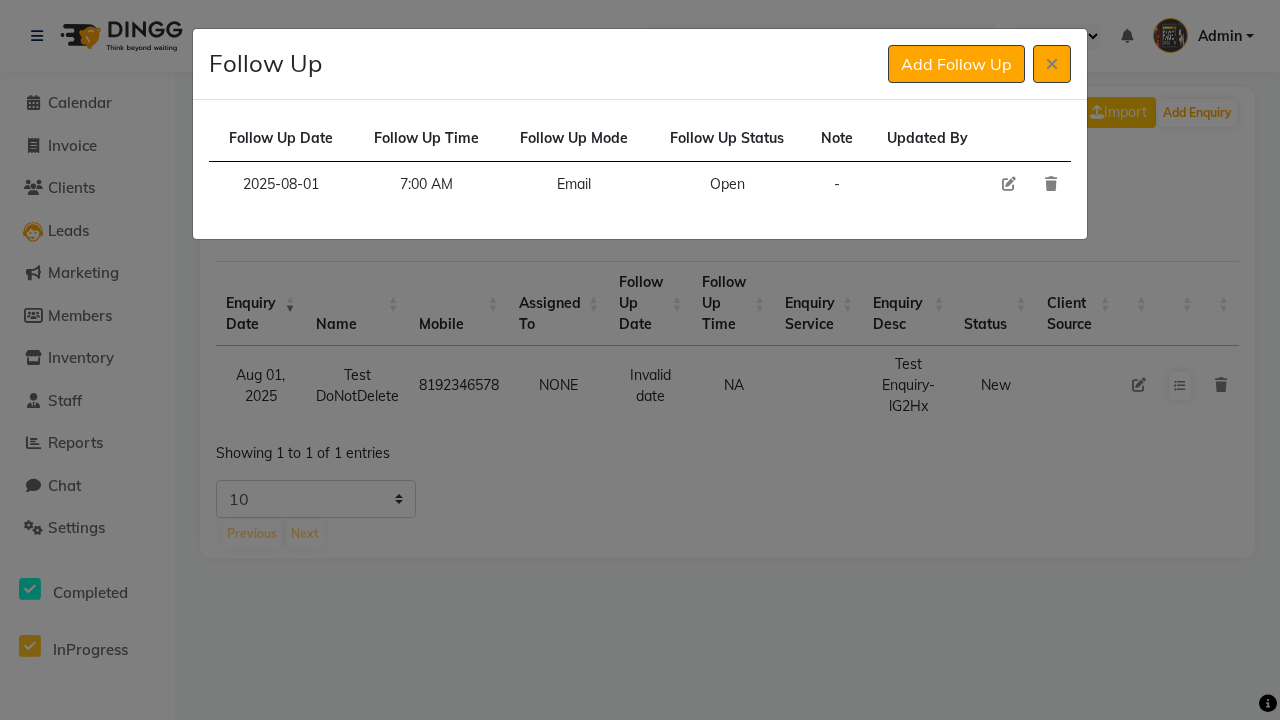 click 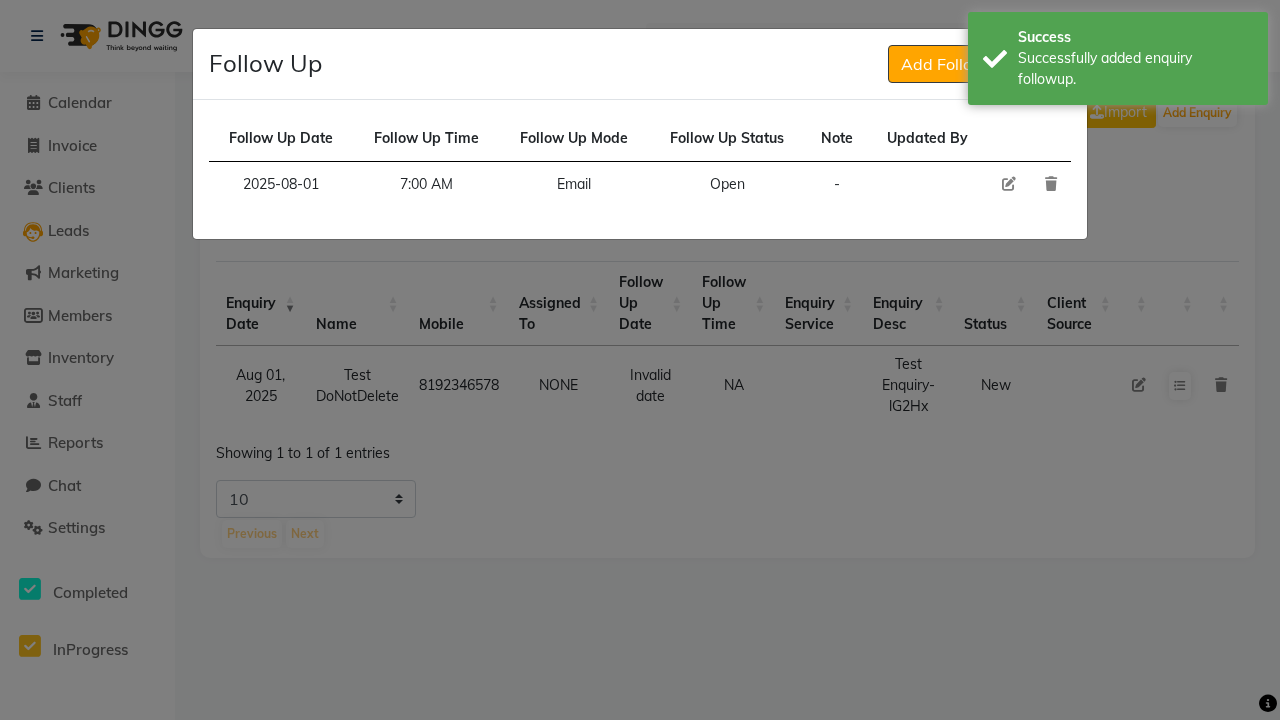 select on "2025-08-01" 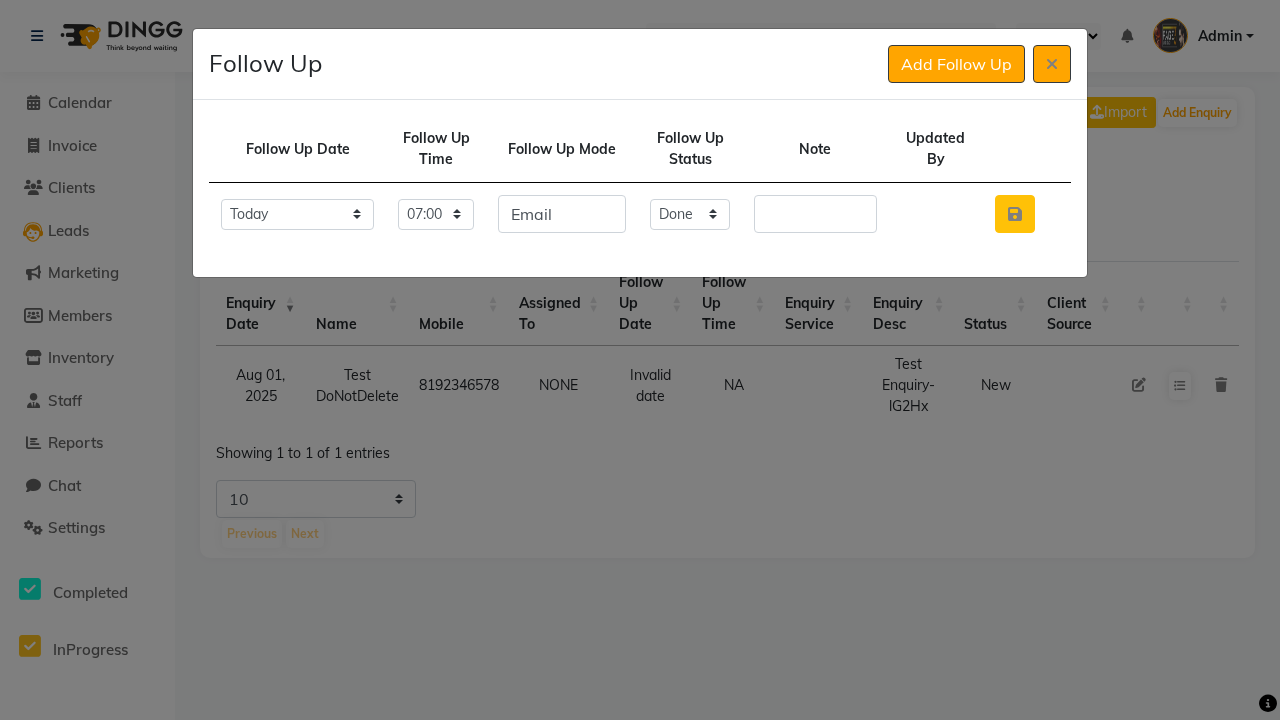 click 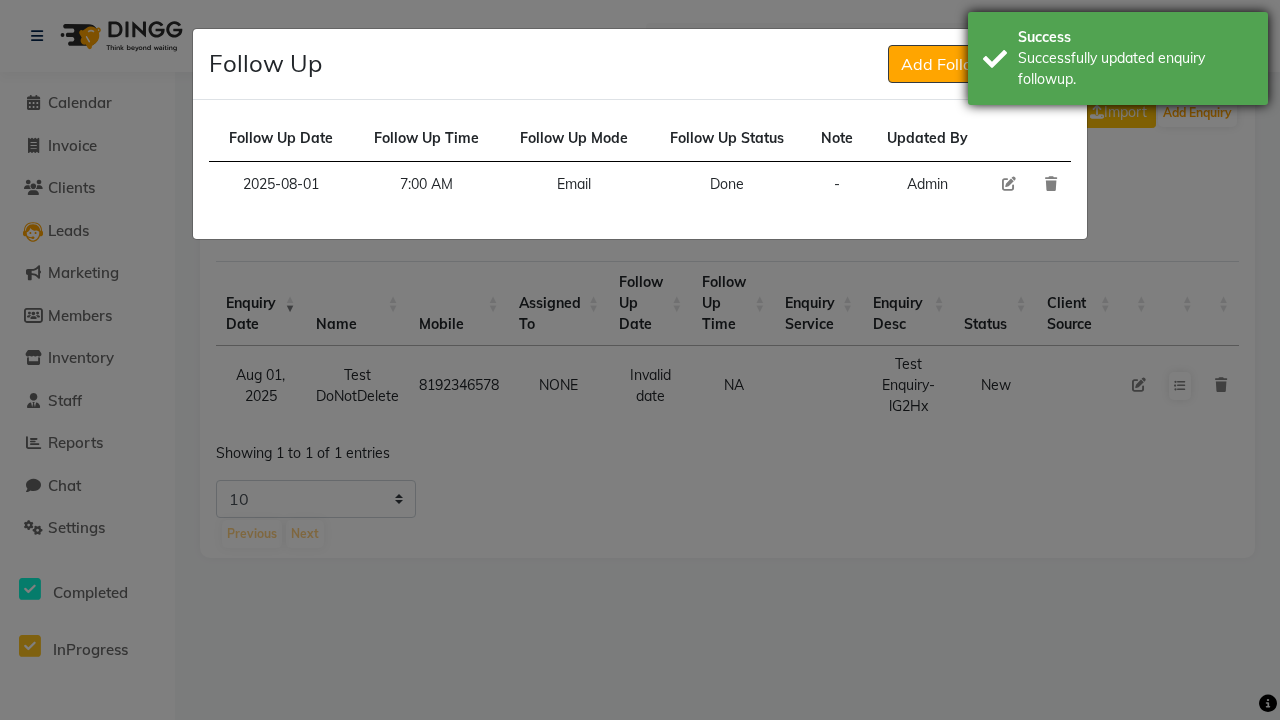 click on "Successfully updated enquiry followup." at bounding box center (1135, 69) 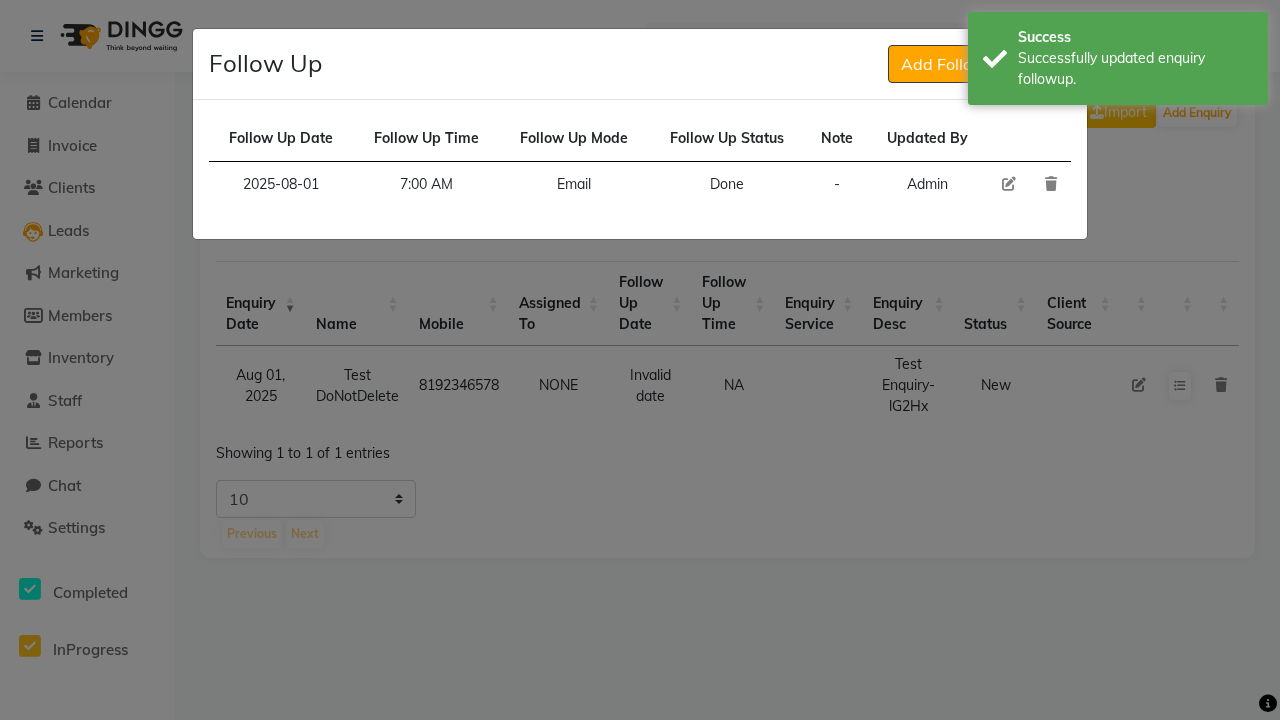 click 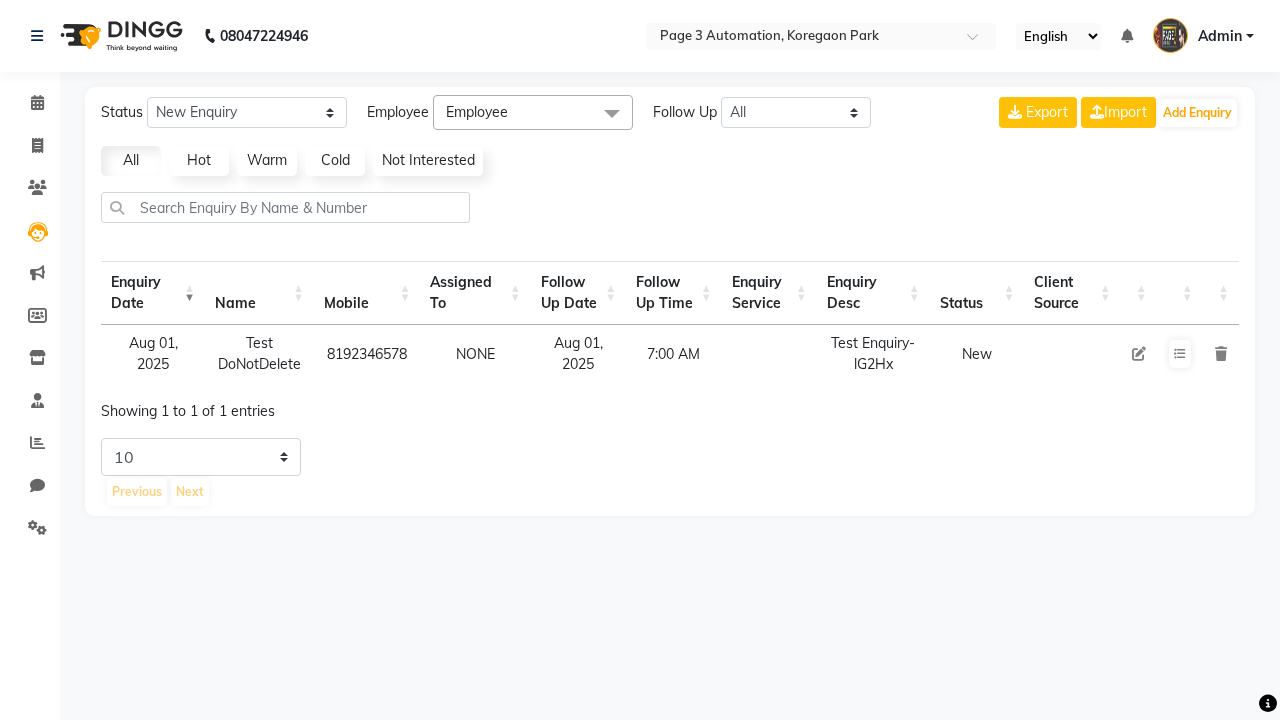 select on "10" 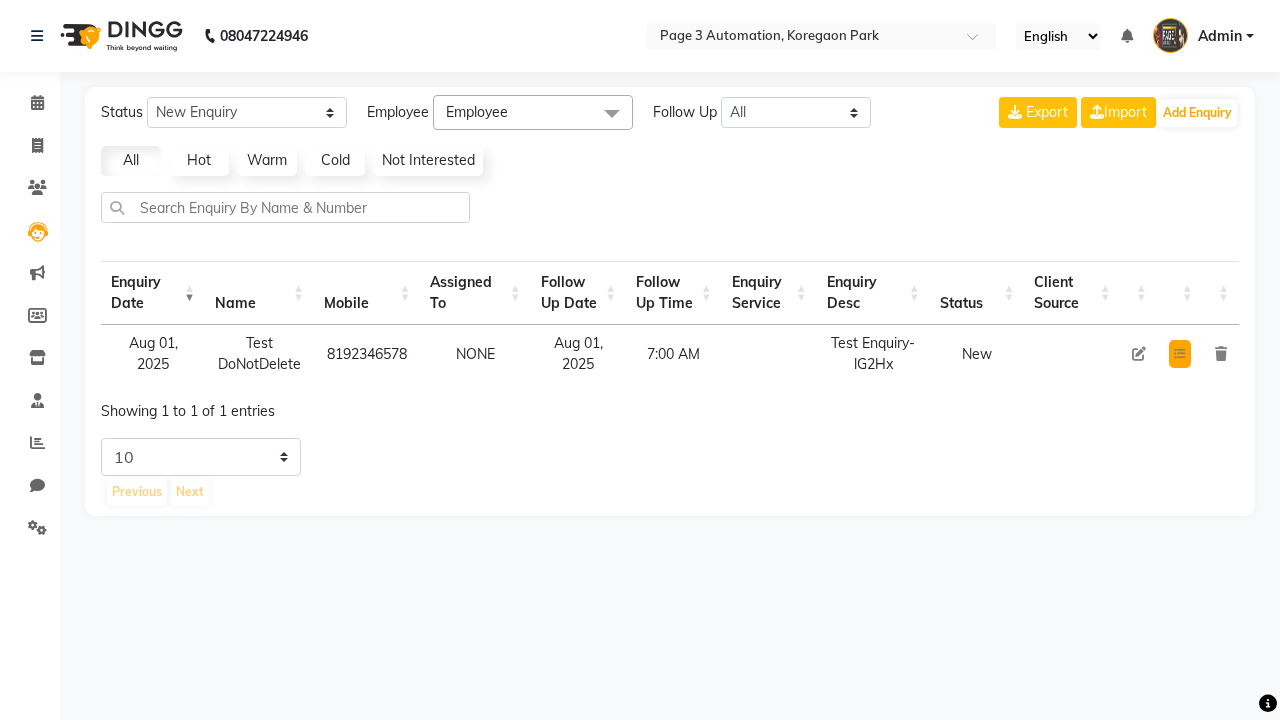 click at bounding box center (1180, 354) 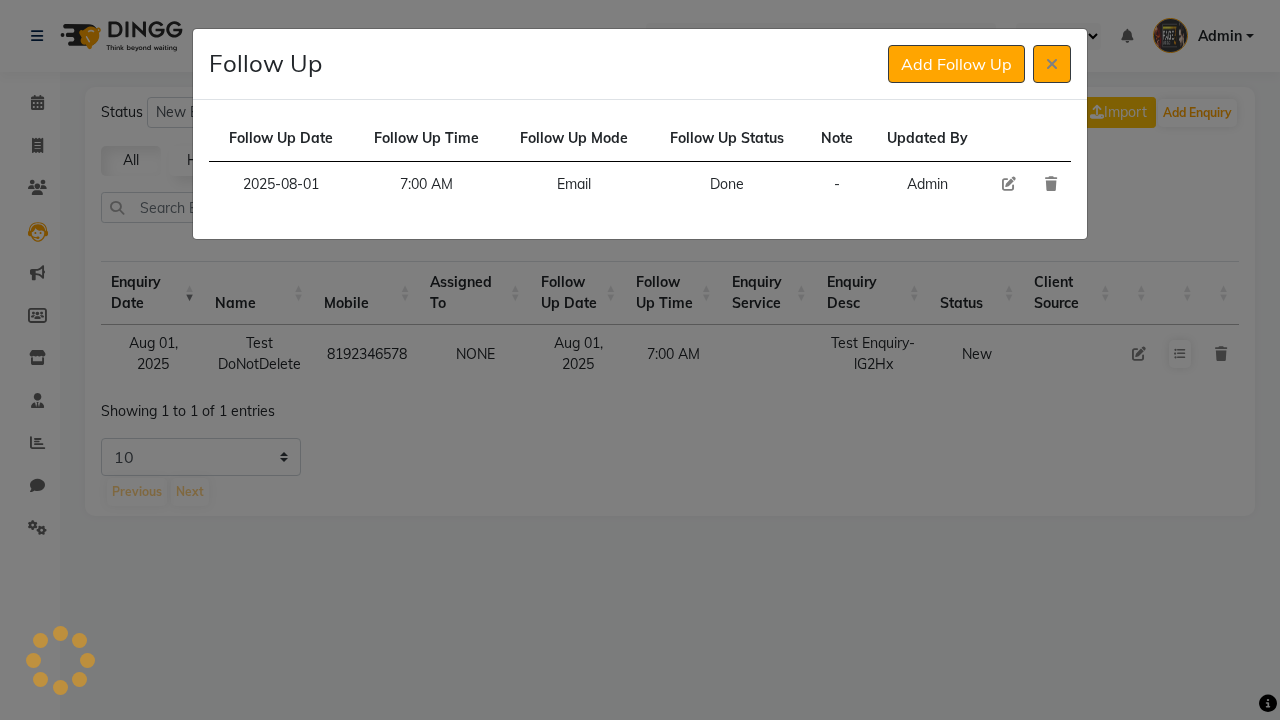 click 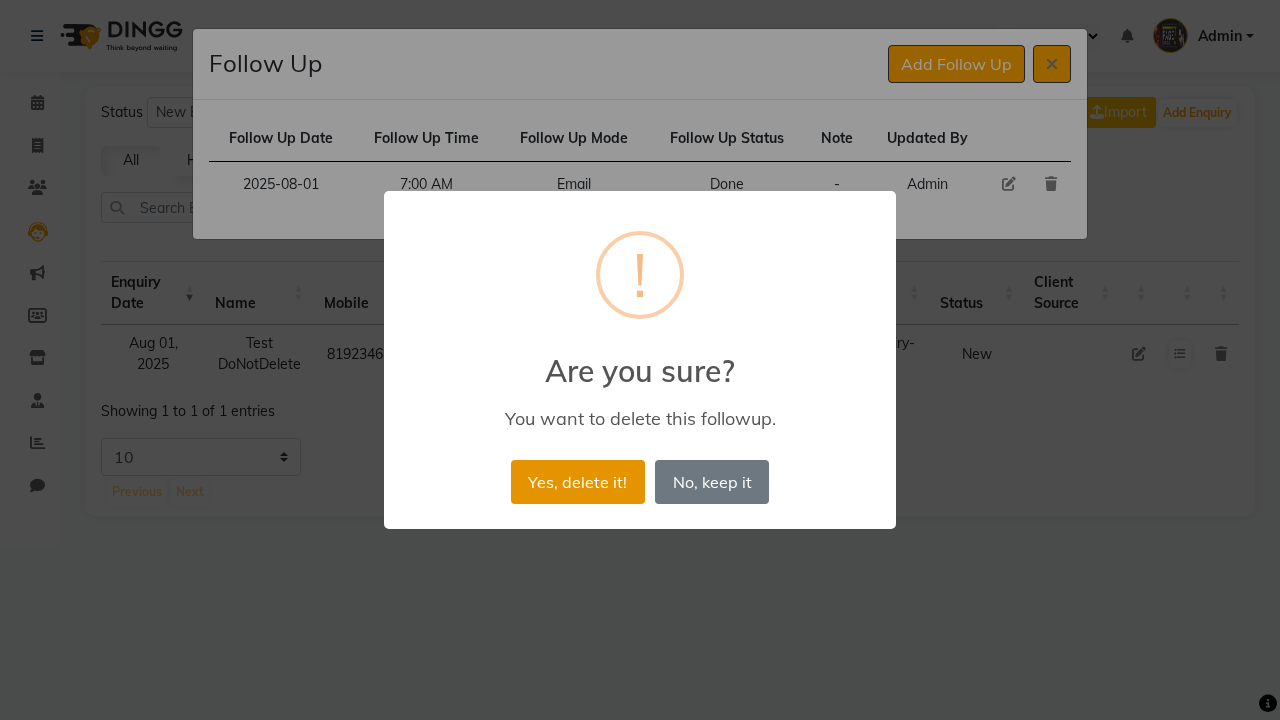 click on "Yes, delete it!" at bounding box center [578, 482] 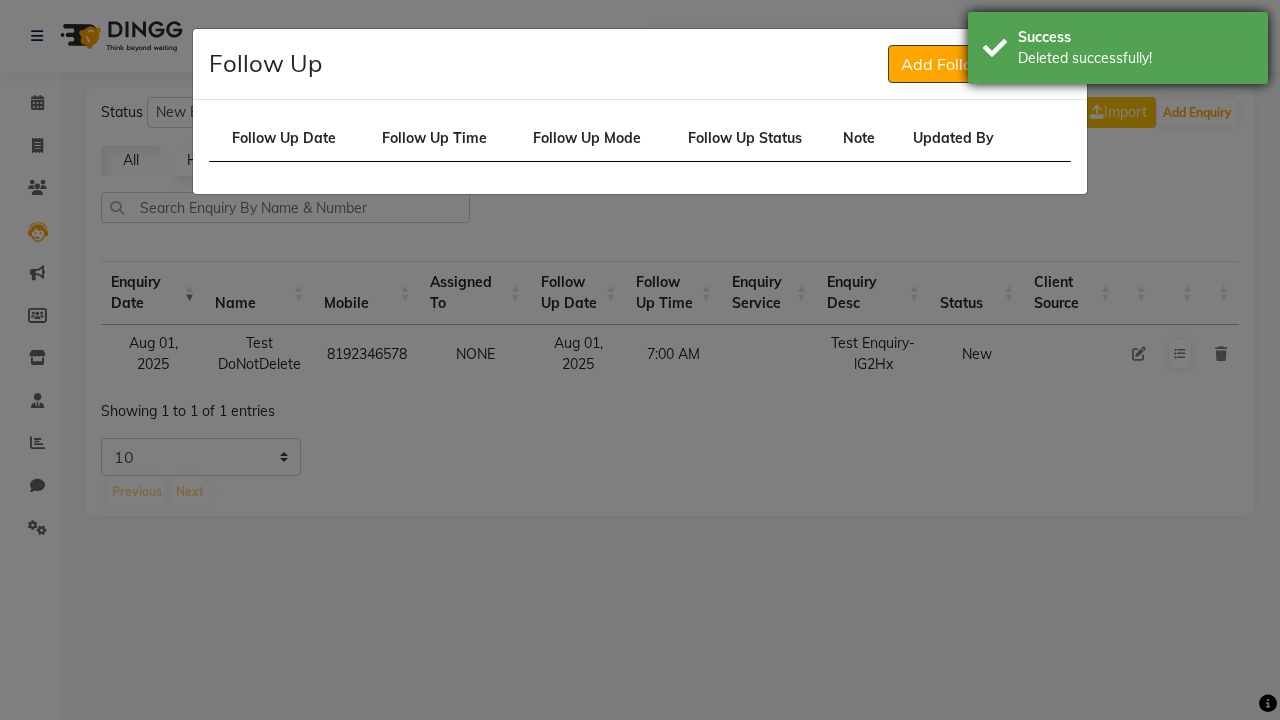 click on "Deleted successfully!" at bounding box center (1135, 58) 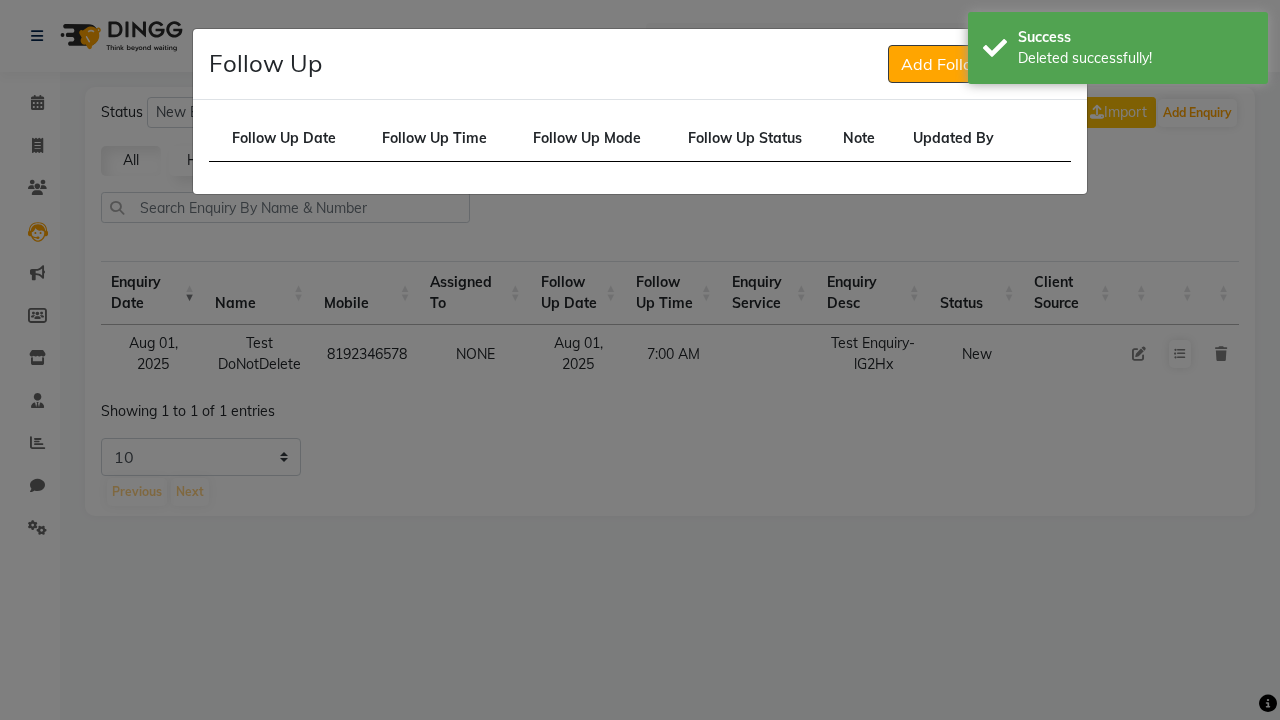click 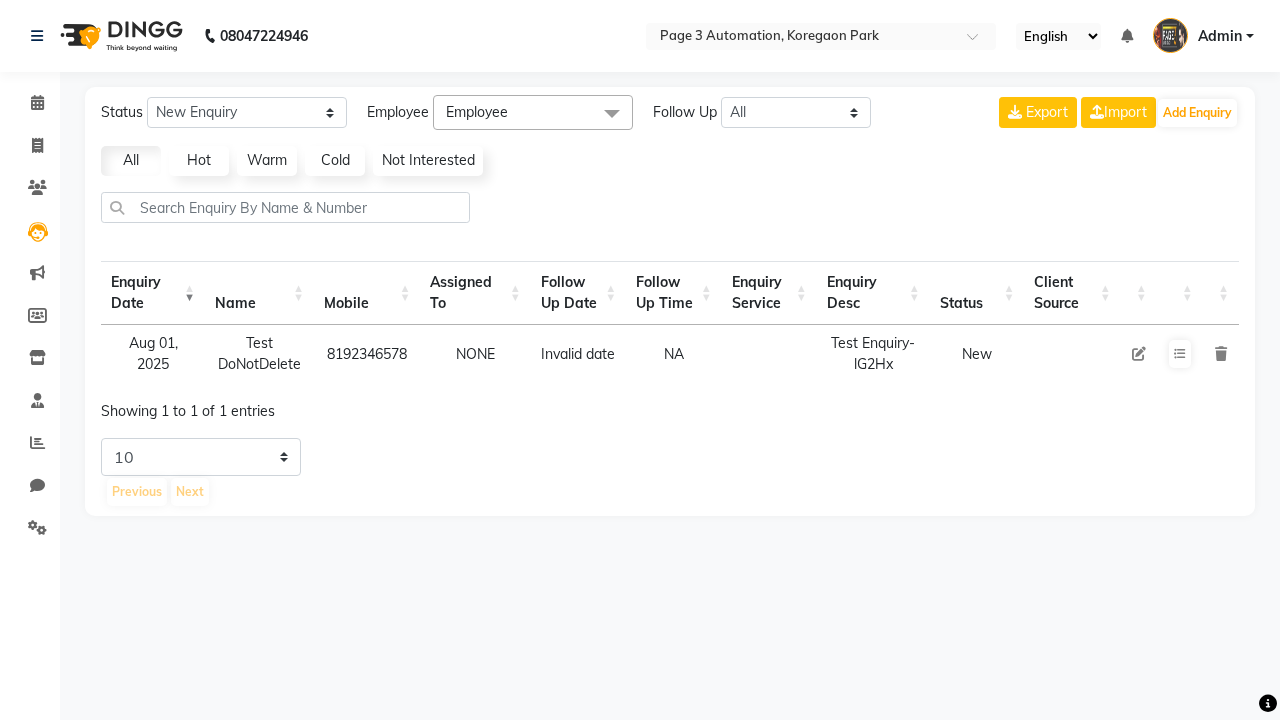 select on "10" 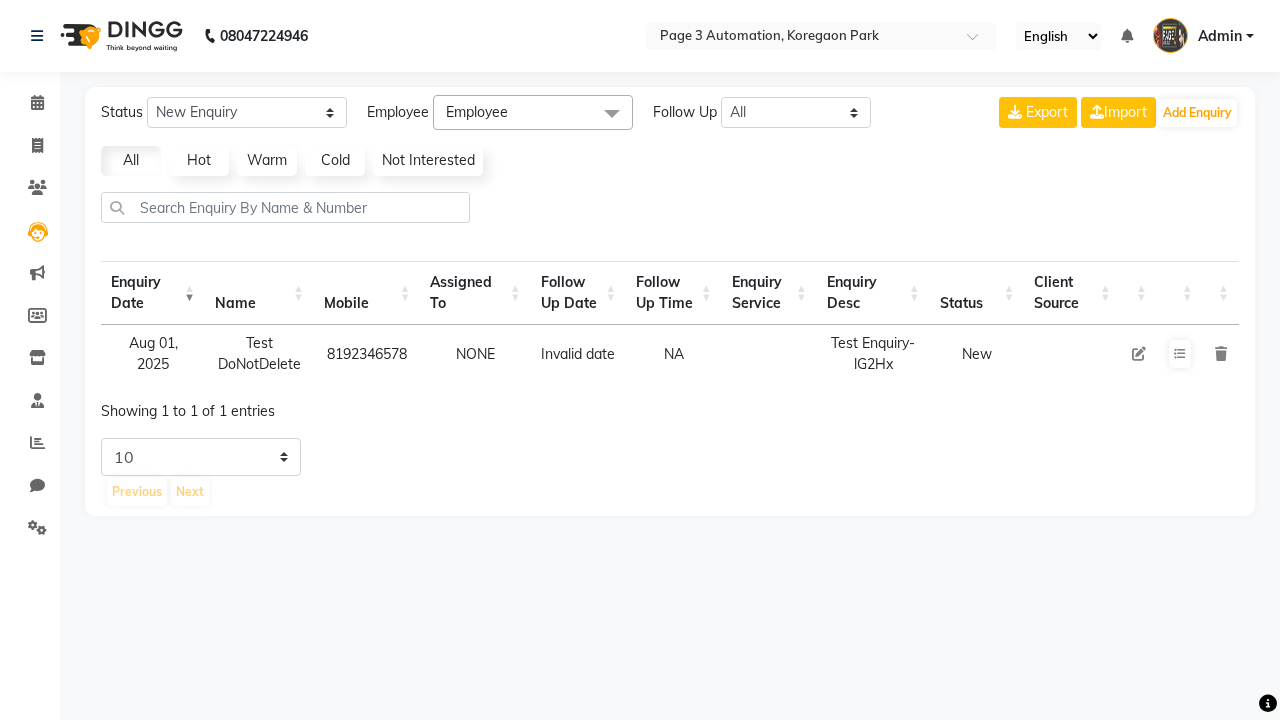 click at bounding box center (1221, 354) 